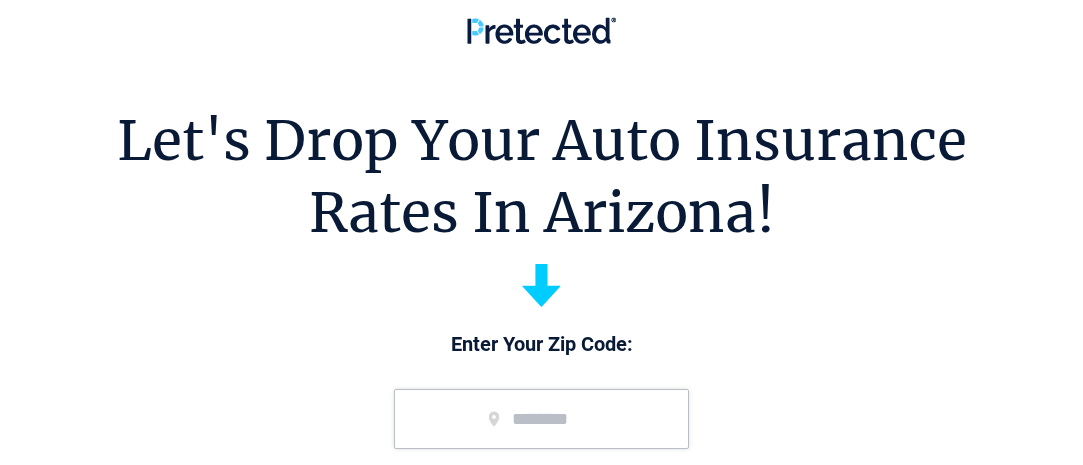scroll, scrollTop: 0, scrollLeft: 0, axis: both 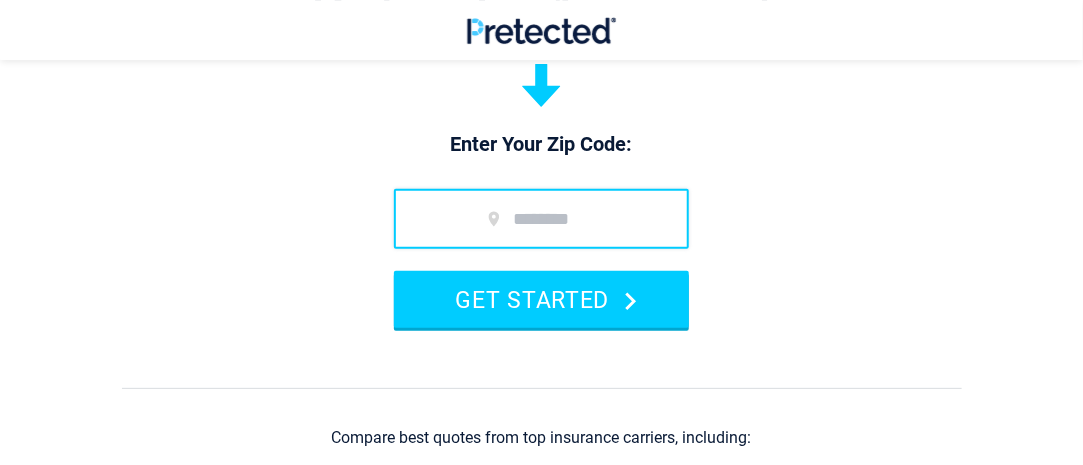 click at bounding box center [541, 219] 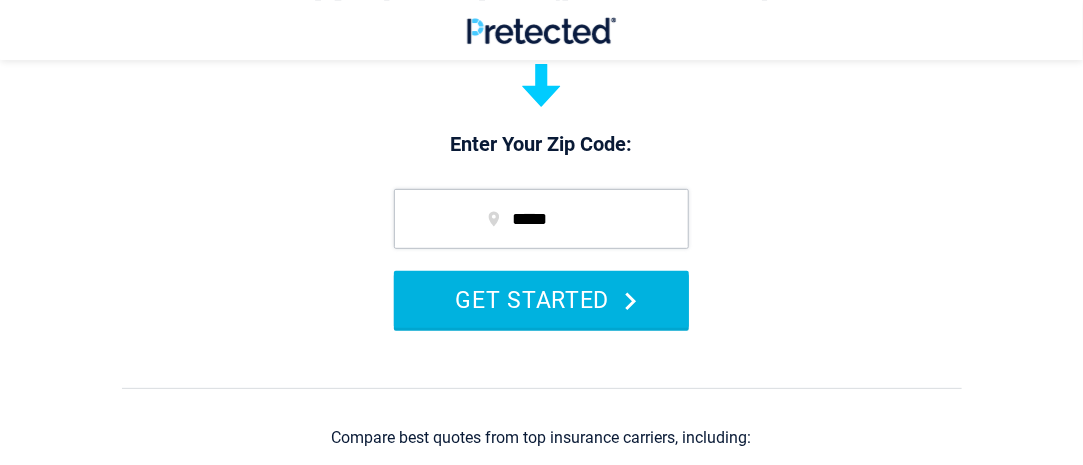 type on "*****" 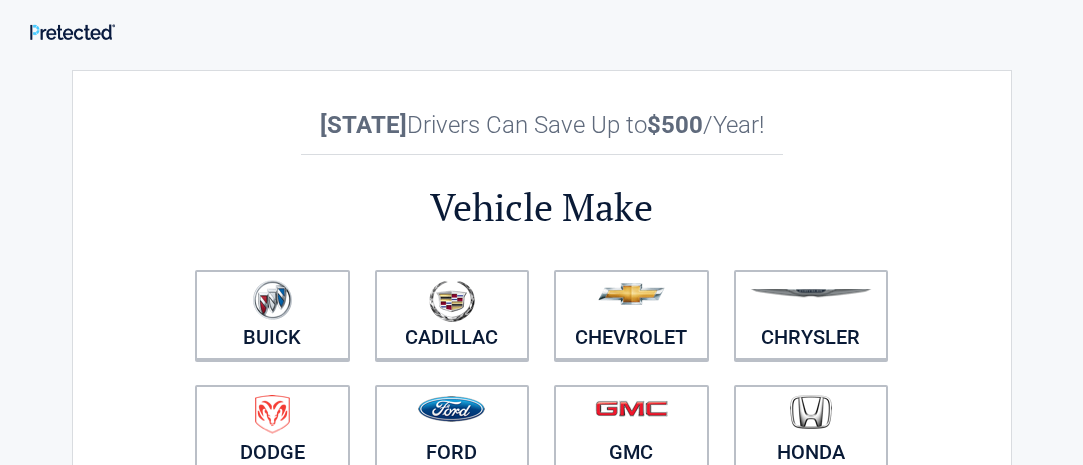 scroll, scrollTop: 0, scrollLeft: 0, axis: both 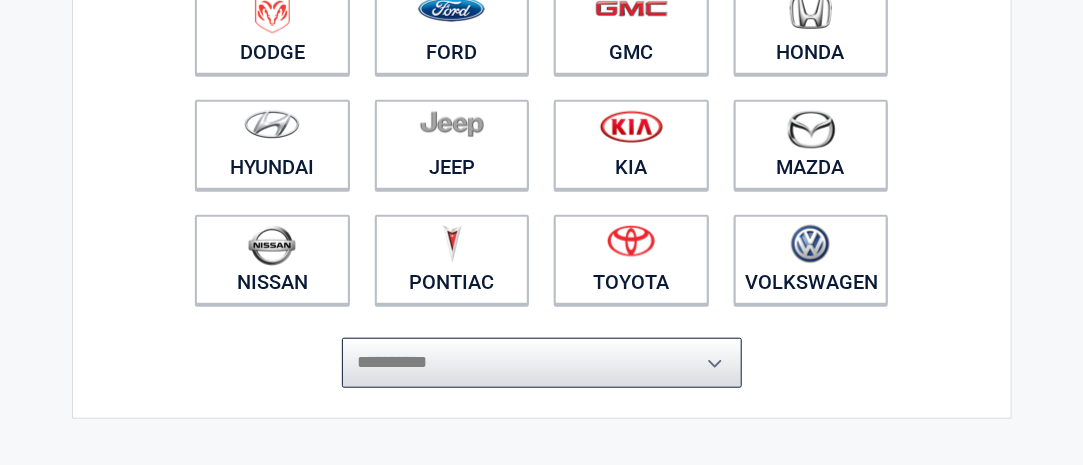 click on "**********" at bounding box center [542, 363] 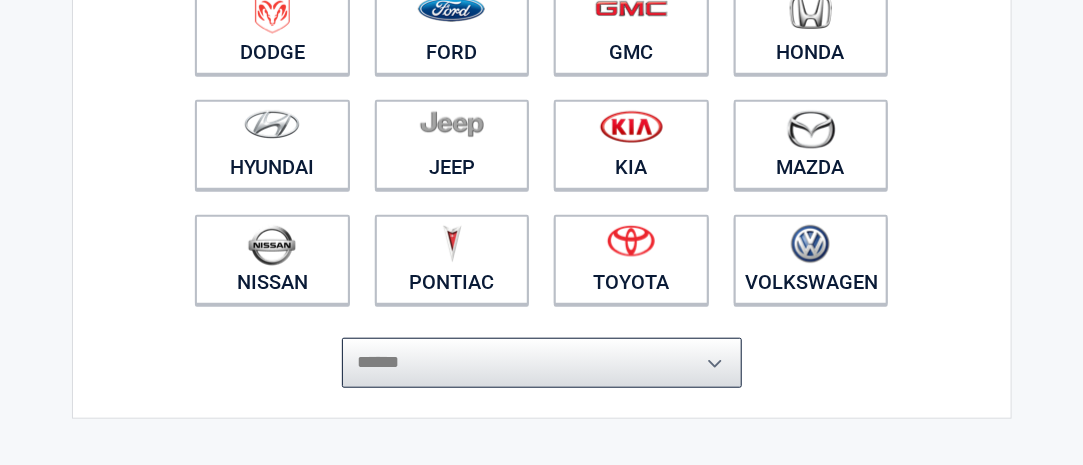 click on "**********" at bounding box center (542, 363) 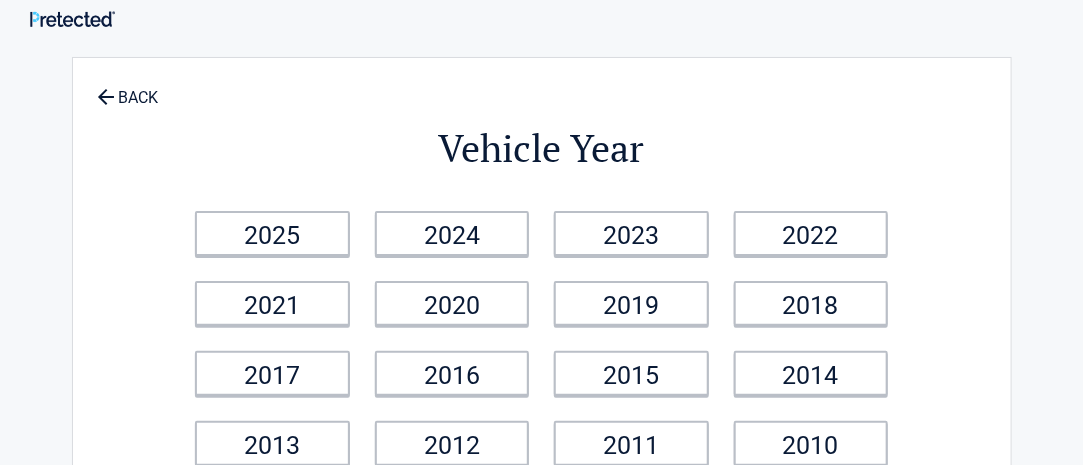 scroll, scrollTop: 0, scrollLeft: 0, axis: both 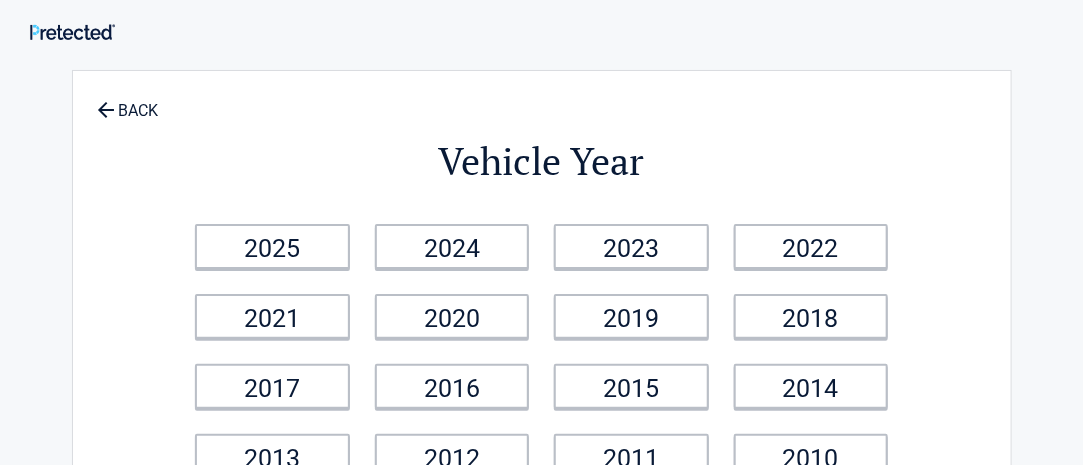 click on "2025" at bounding box center (272, 246) 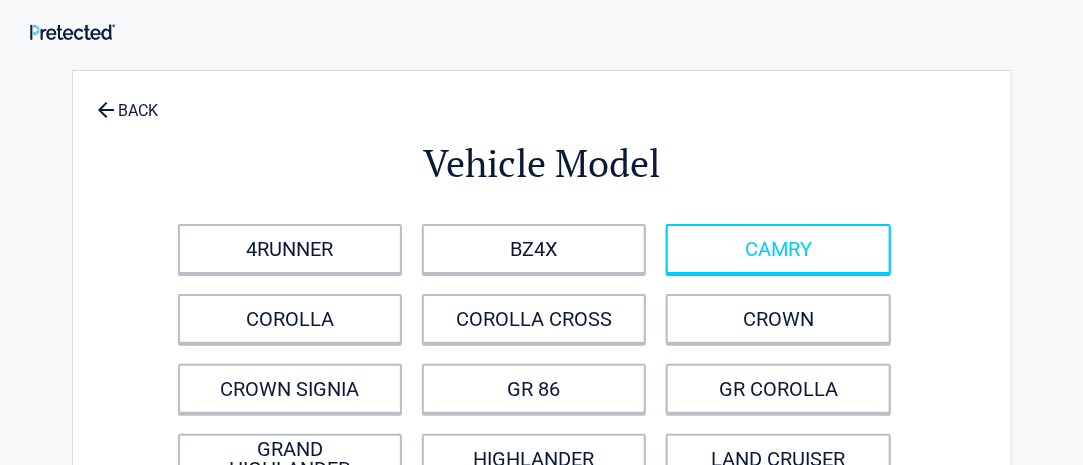 click on "CAMRY" at bounding box center [778, 249] 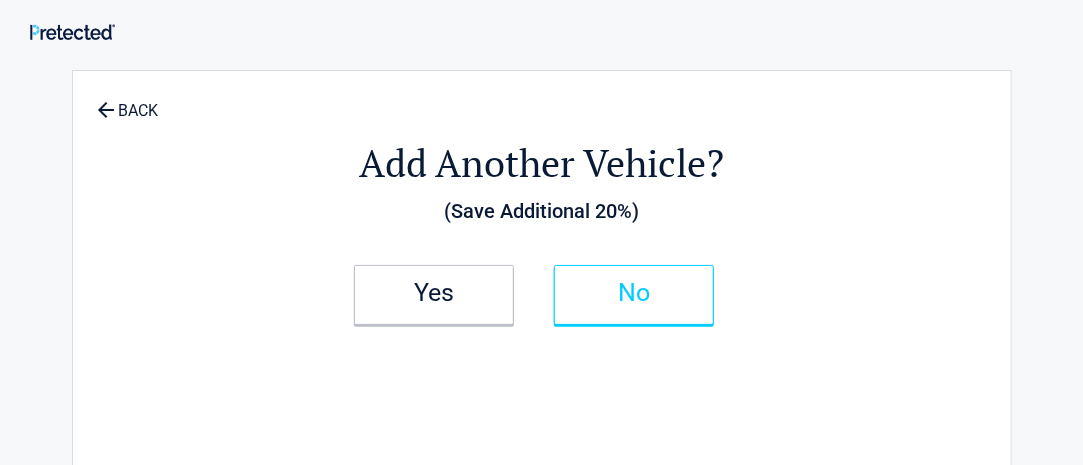 click on "No" at bounding box center (634, 295) 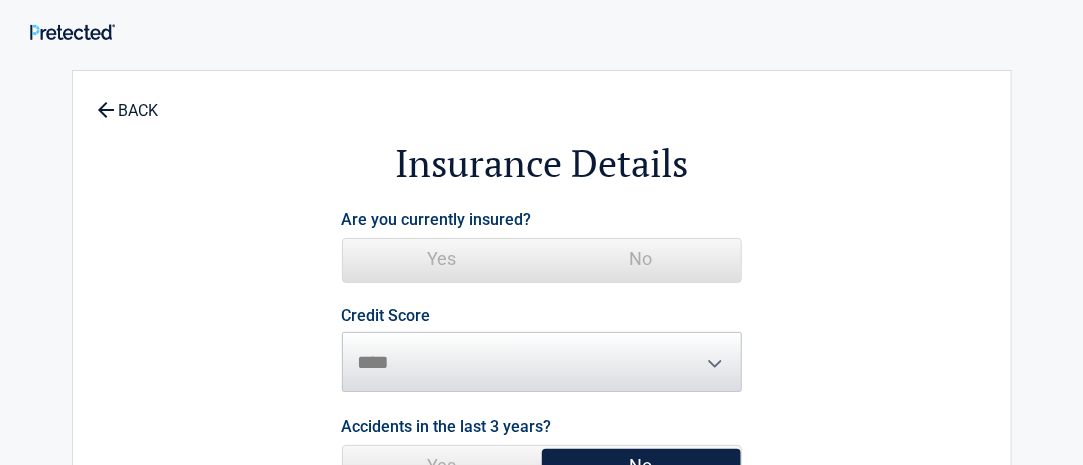 click on "No" at bounding box center (641, 259) 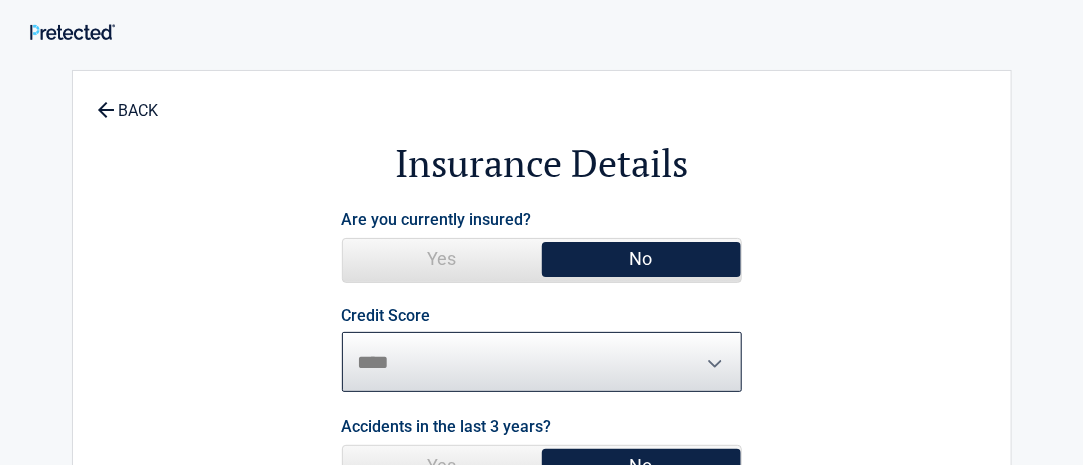 click on "*********
****
*******
****" at bounding box center [542, 362] 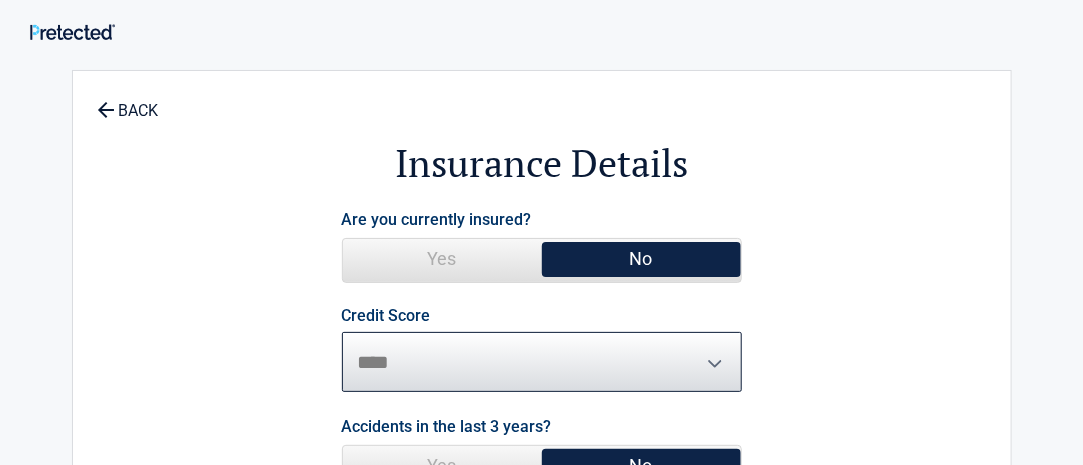 select on "****" 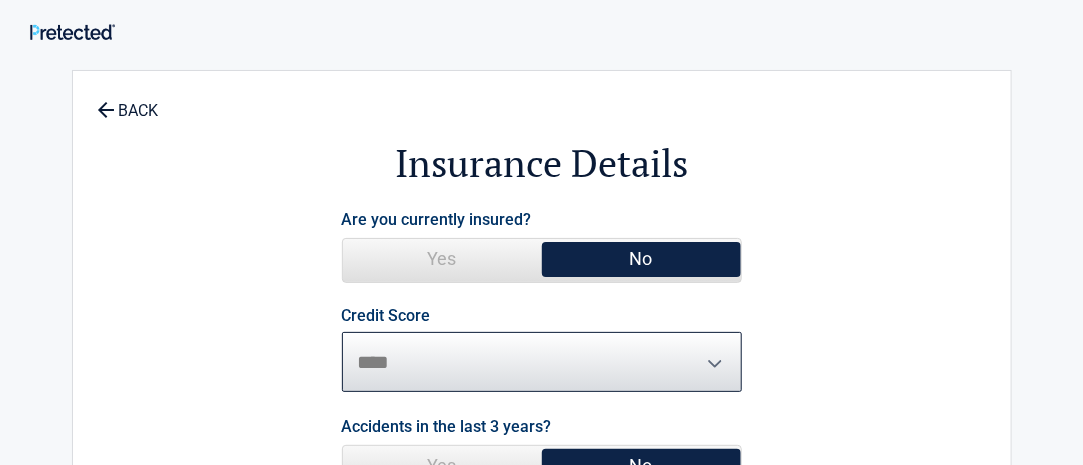 click on "*********
****
*******
****" at bounding box center (542, 362) 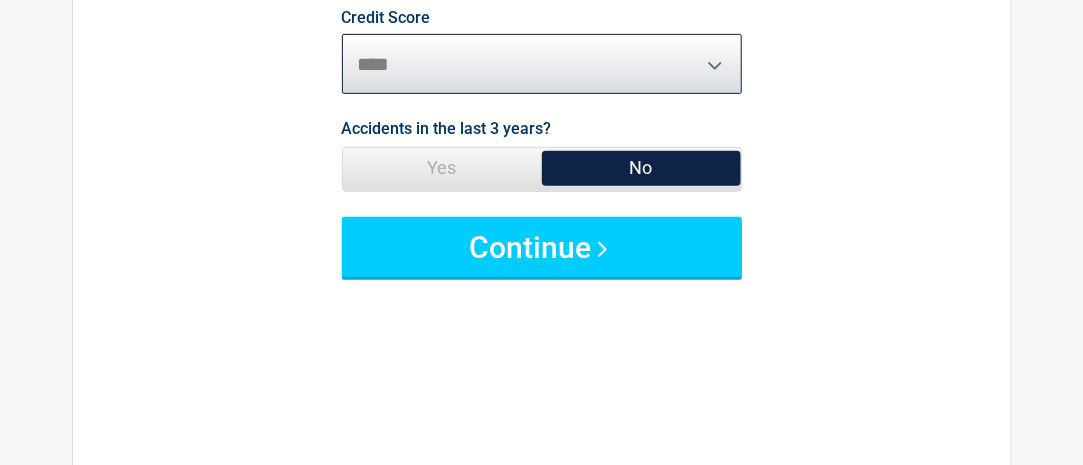 scroll, scrollTop: 300, scrollLeft: 0, axis: vertical 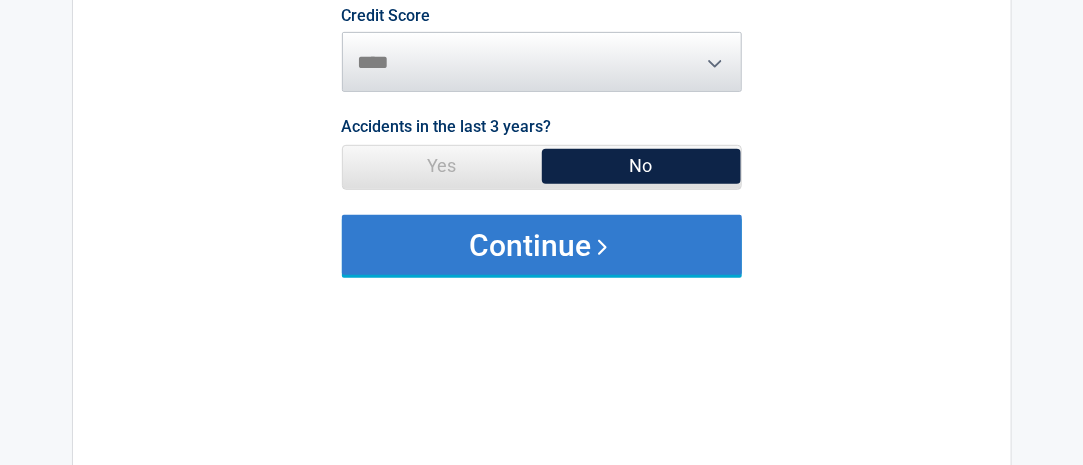 click on "Continue" at bounding box center (542, 245) 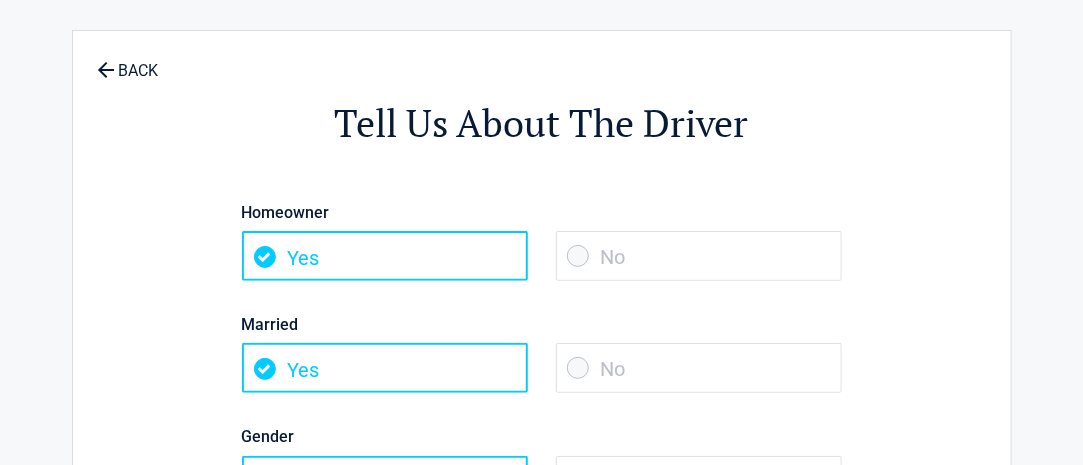 scroll, scrollTop: 0, scrollLeft: 0, axis: both 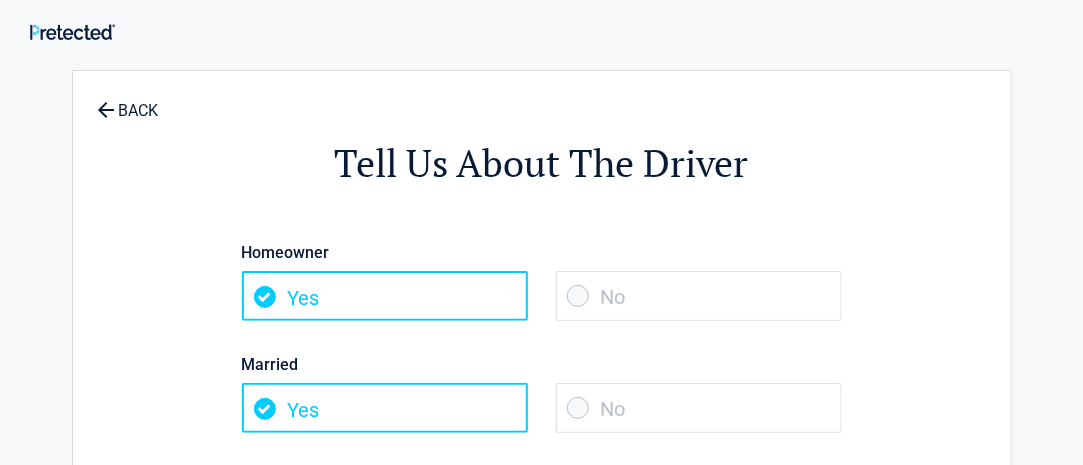 click on "No" at bounding box center (699, 296) 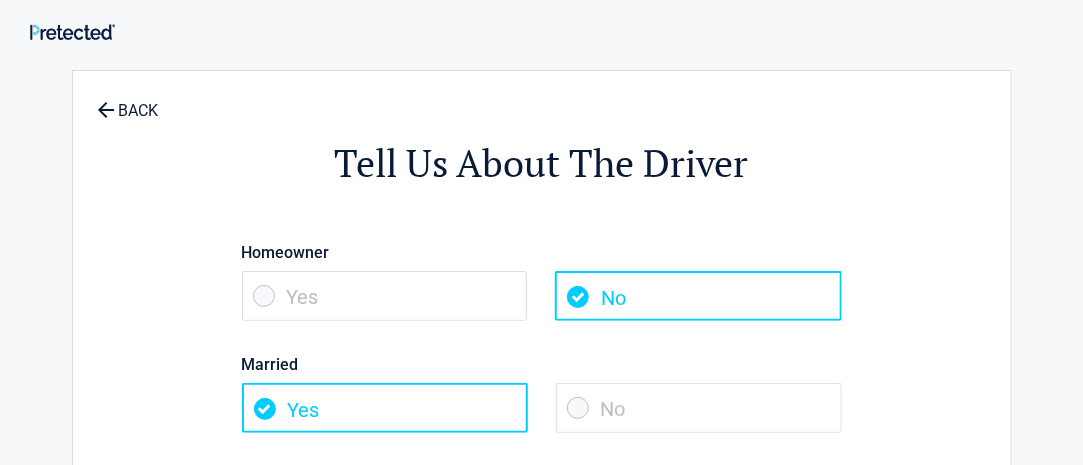 click on "No" at bounding box center [699, 408] 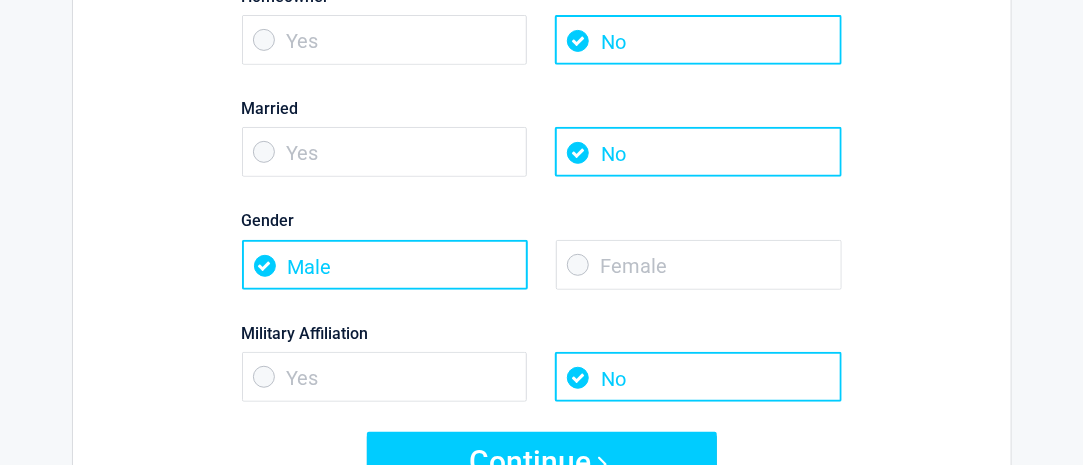 scroll, scrollTop: 300, scrollLeft: 0, axis: vertical 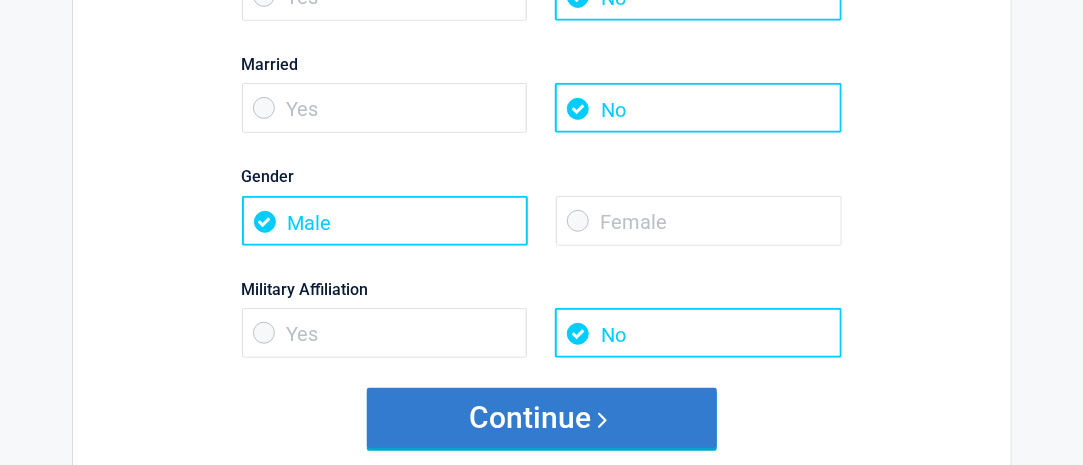 click on "Continue" at bounding box center [542, 418] 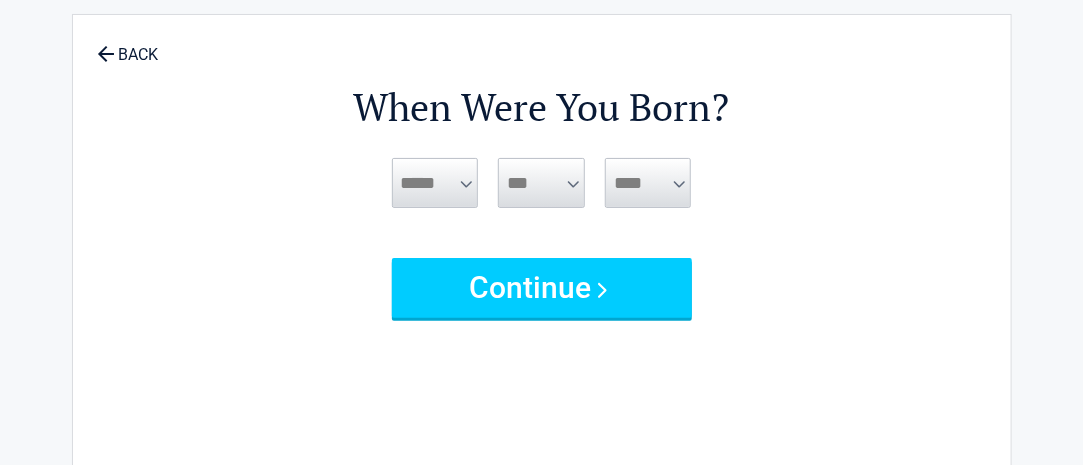 scroll, scrollTop: 0, scrollLeft: 0, axis: both 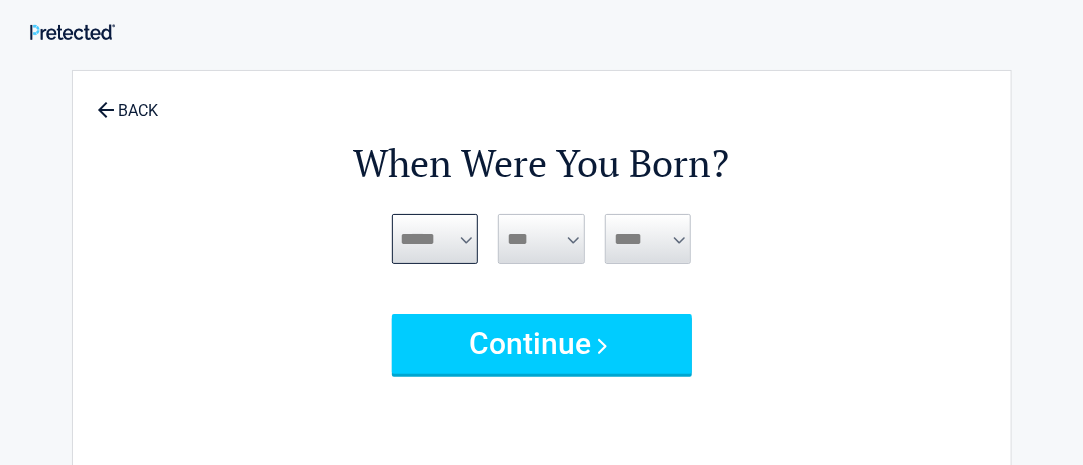 click on "*****
***
***
***
***
***
***
***
***
***
***
***
***" at bounding box center [435, 239] 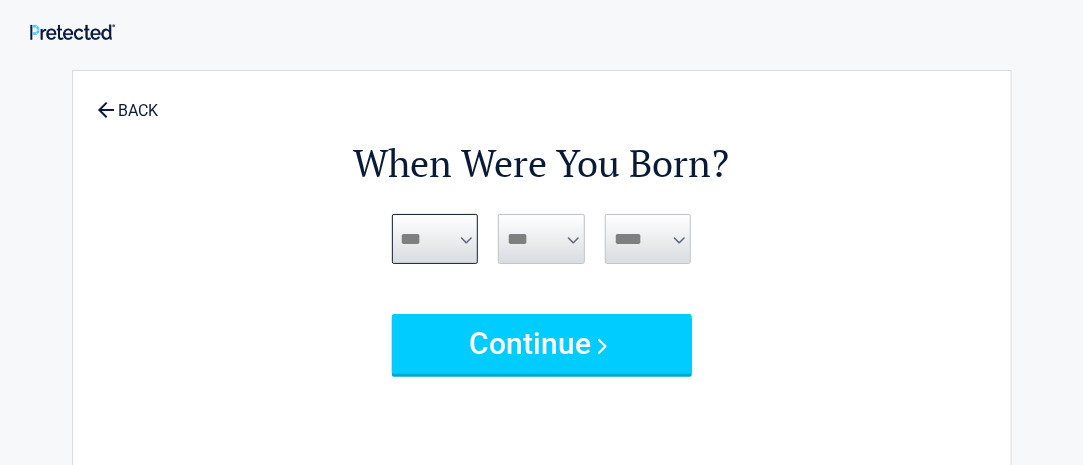 click on "*****
***
***
***
***
***
***
***
***
***
***
***
***" at bounding box center (435, 239) 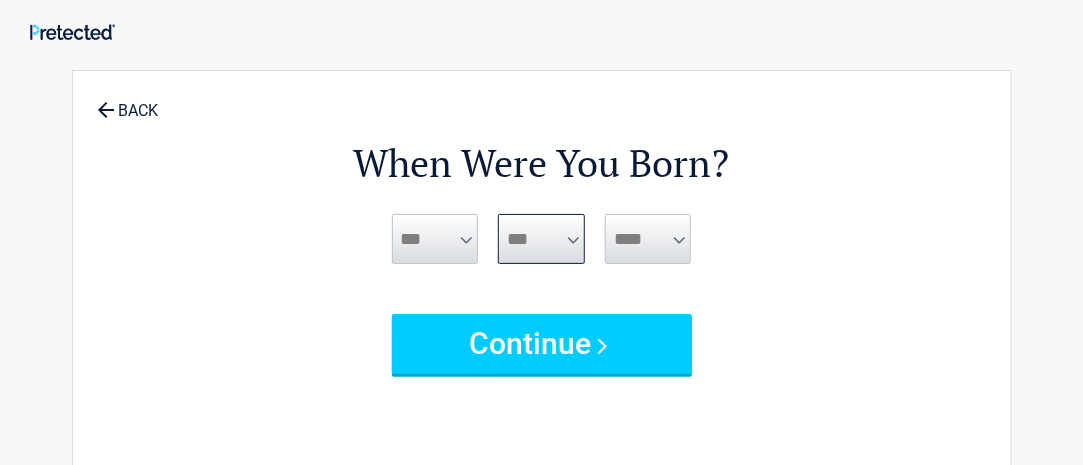 click on "*** * * * * * * * * * ** ** ** ** ** ** ** ** ** ** ** ** ** ** ** ** ** ** ** ** ** **" at bounding box center (541, 239) 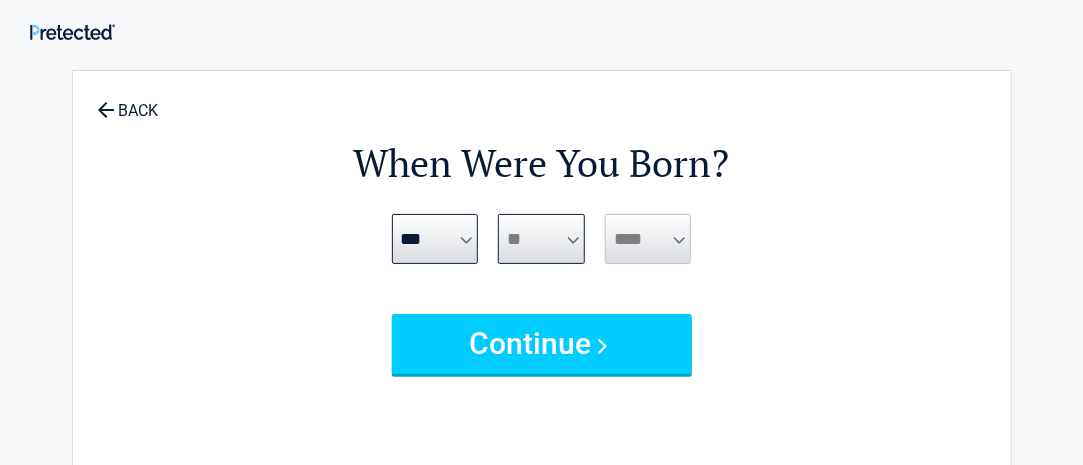 click on "*** * * * * * * * * * ** ** ** ** ** ** ** ** ** ** ** ** ** ** ** ** ** ** ** ** ** **" at bounding box center [541, 239] 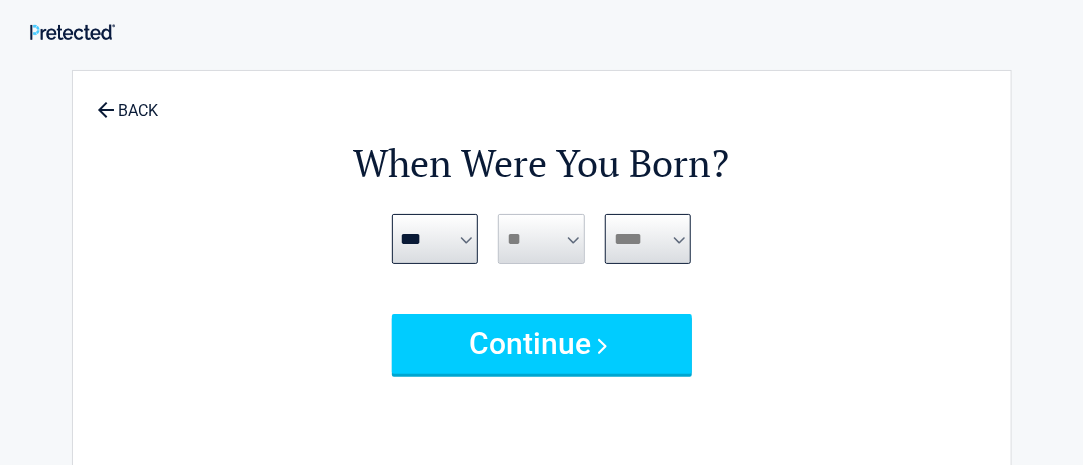 click on "****
****
****
****
****
****
****
****
****
****
****
****
****
****
****
****
****
****
****
****
****
****
****
****
****
****
****
****
****
****
****
****
****
****
****
****
****
****
****
****
****
****
****
****
****
****
****
****
****
****
****
****
****
****
****
****
****
****
****
****
****
****
****
****" at bounding box center (648, 239) 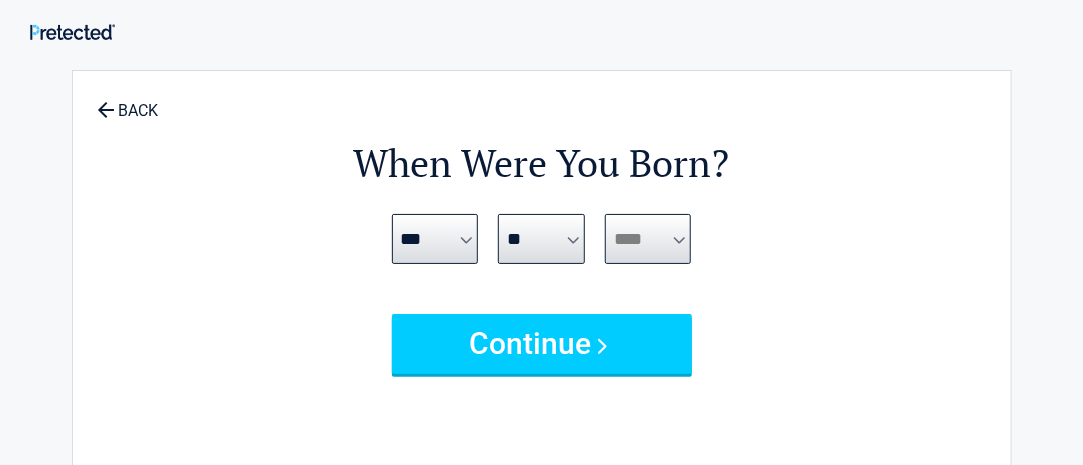 select on "****" 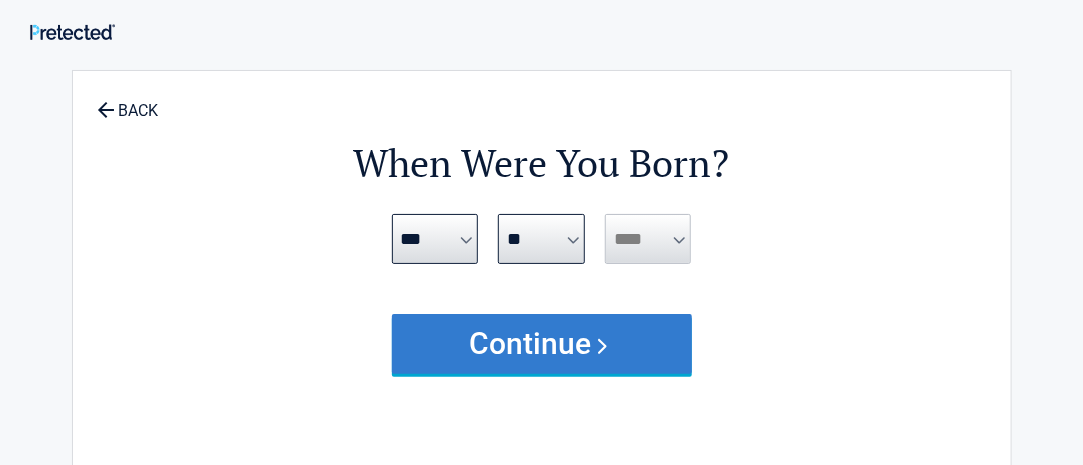 click on "Continue" at bounding box center (542, 344) 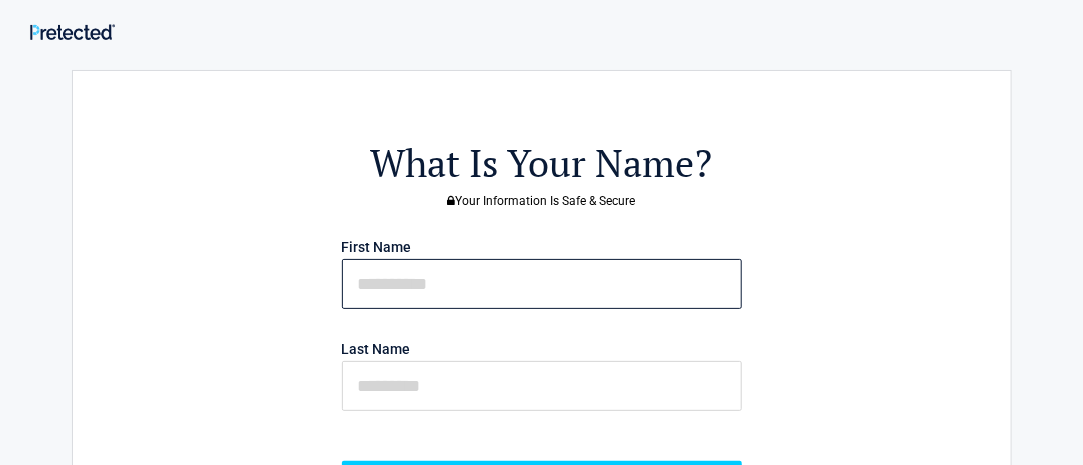 click at bounding box center (542, 284) 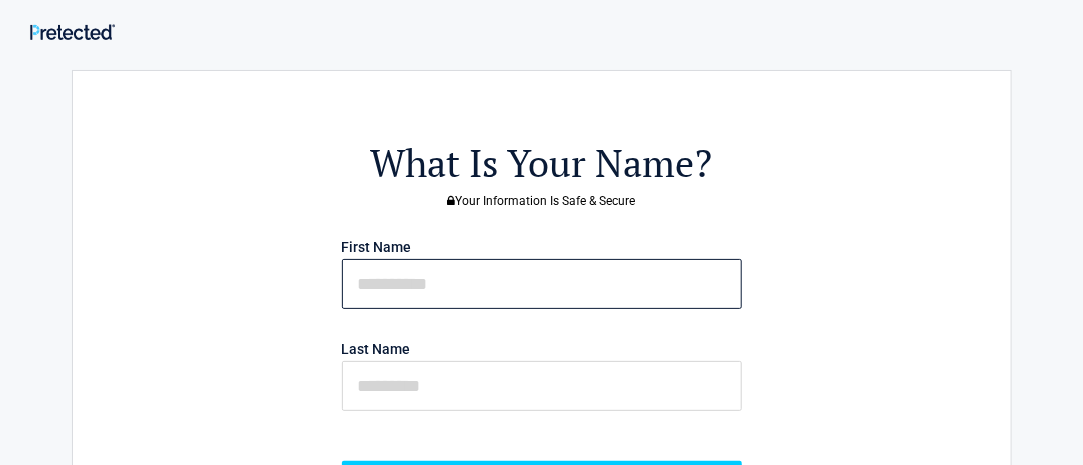 type on "******" 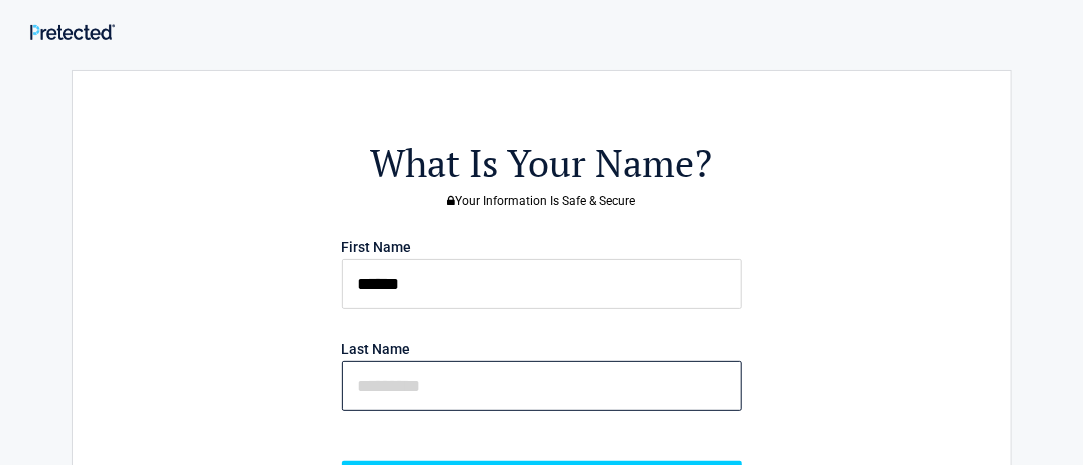 type on "******" 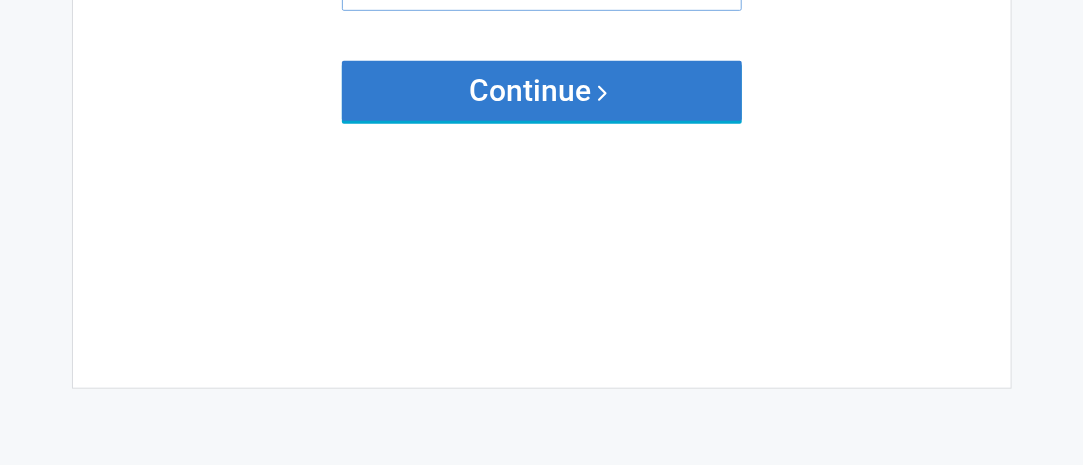 click on "Continue" at bounding box center [542, 91] 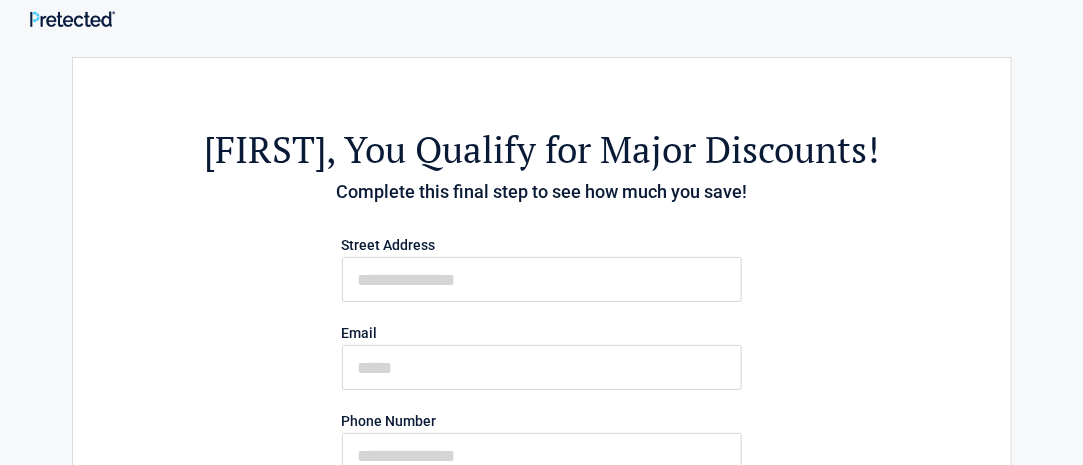 scroll, scrollTop: 0, scrollLeft: 0, axis: both 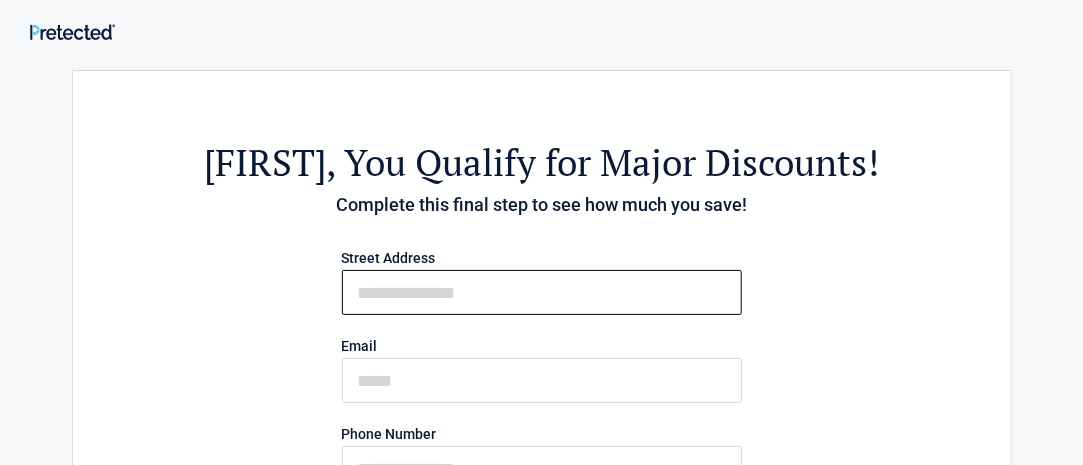 click on "First Name" at bounding box center (542, 292) 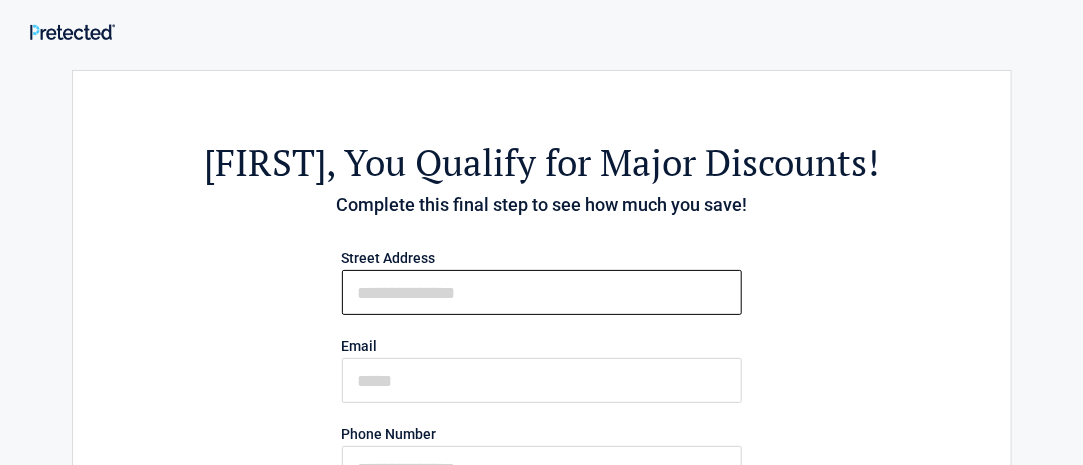 type on "**********" 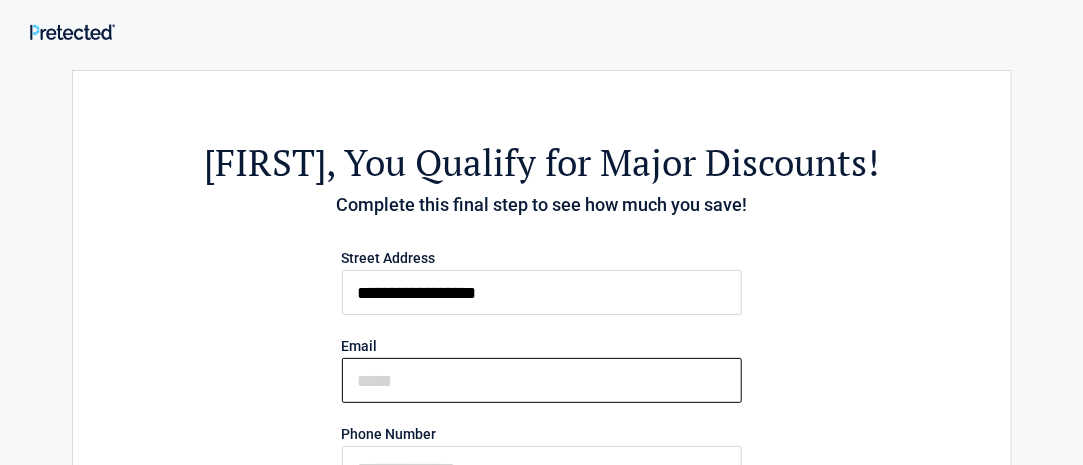 type on "**********" 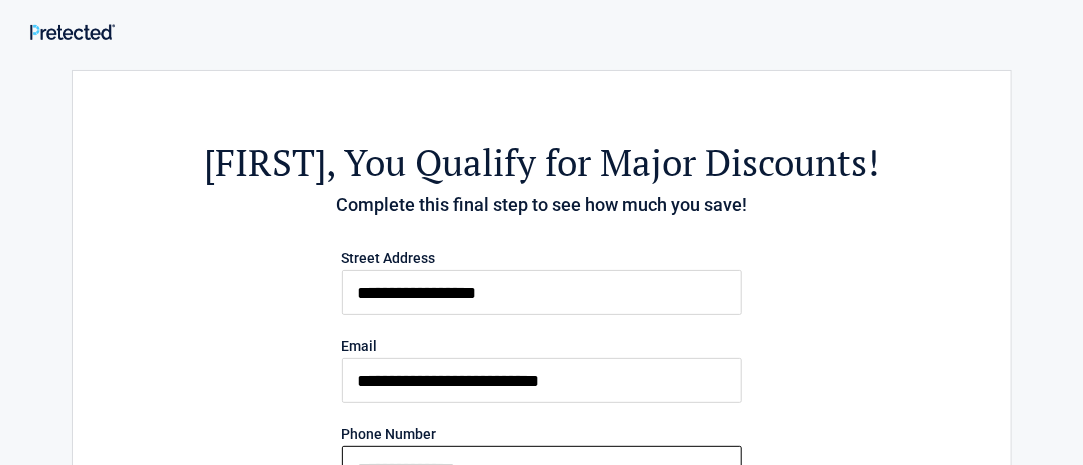 type on "**********" 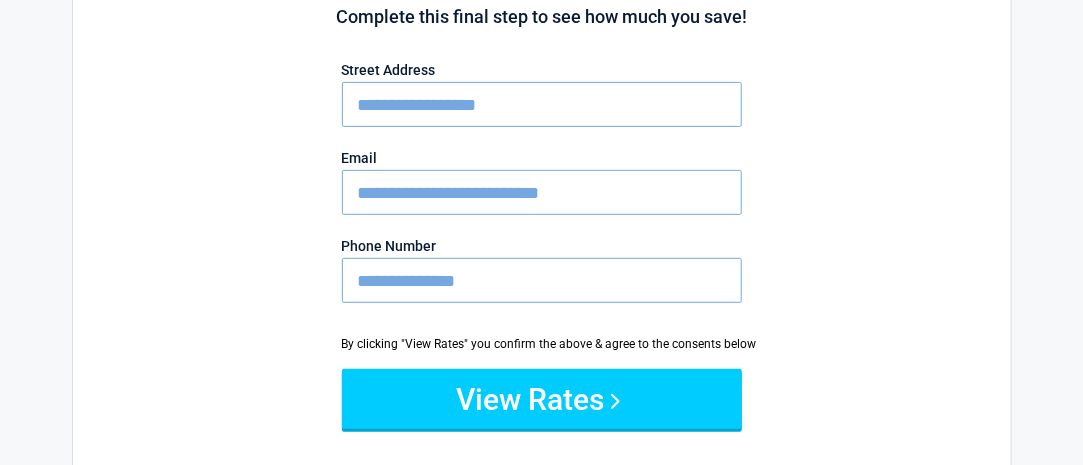 scroll, scrollTop: 200, scrollLeft: 0, axis: vertical 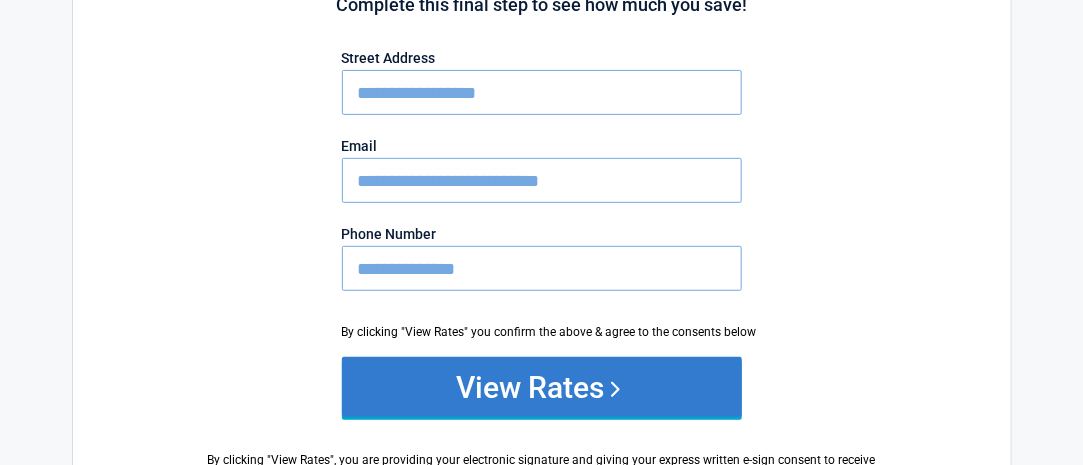 click on "View Rates" at bounding box center [542, 387] 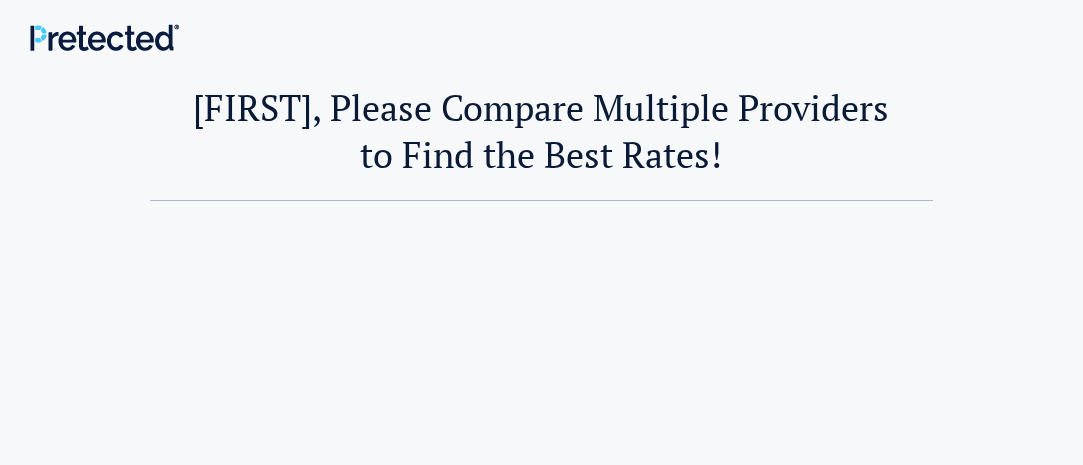 scroll, scrollTop: 0, scrollLeft: 0, axis: both 